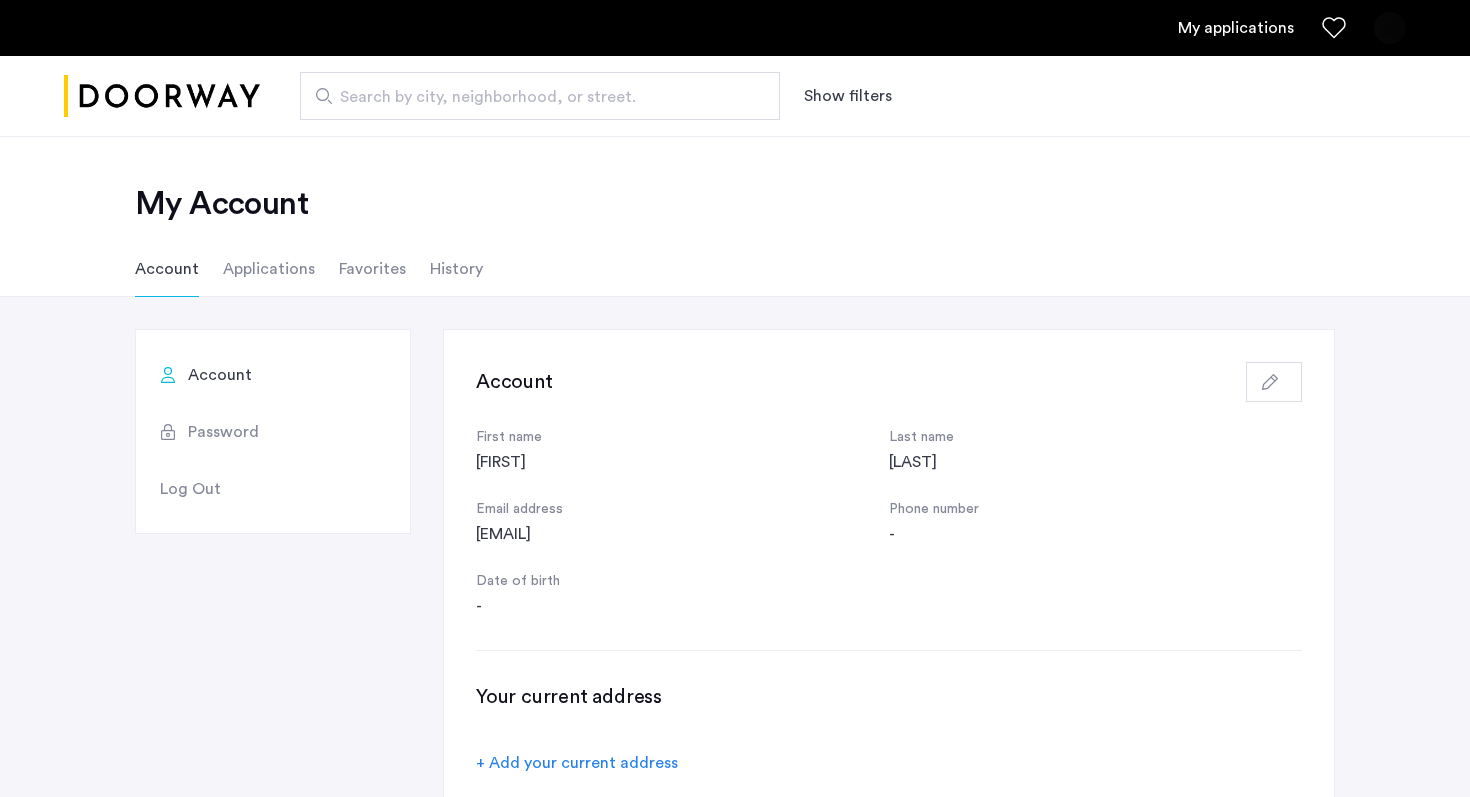 scroll, scrollTop: 0, scrollLeft: 0, axis: both 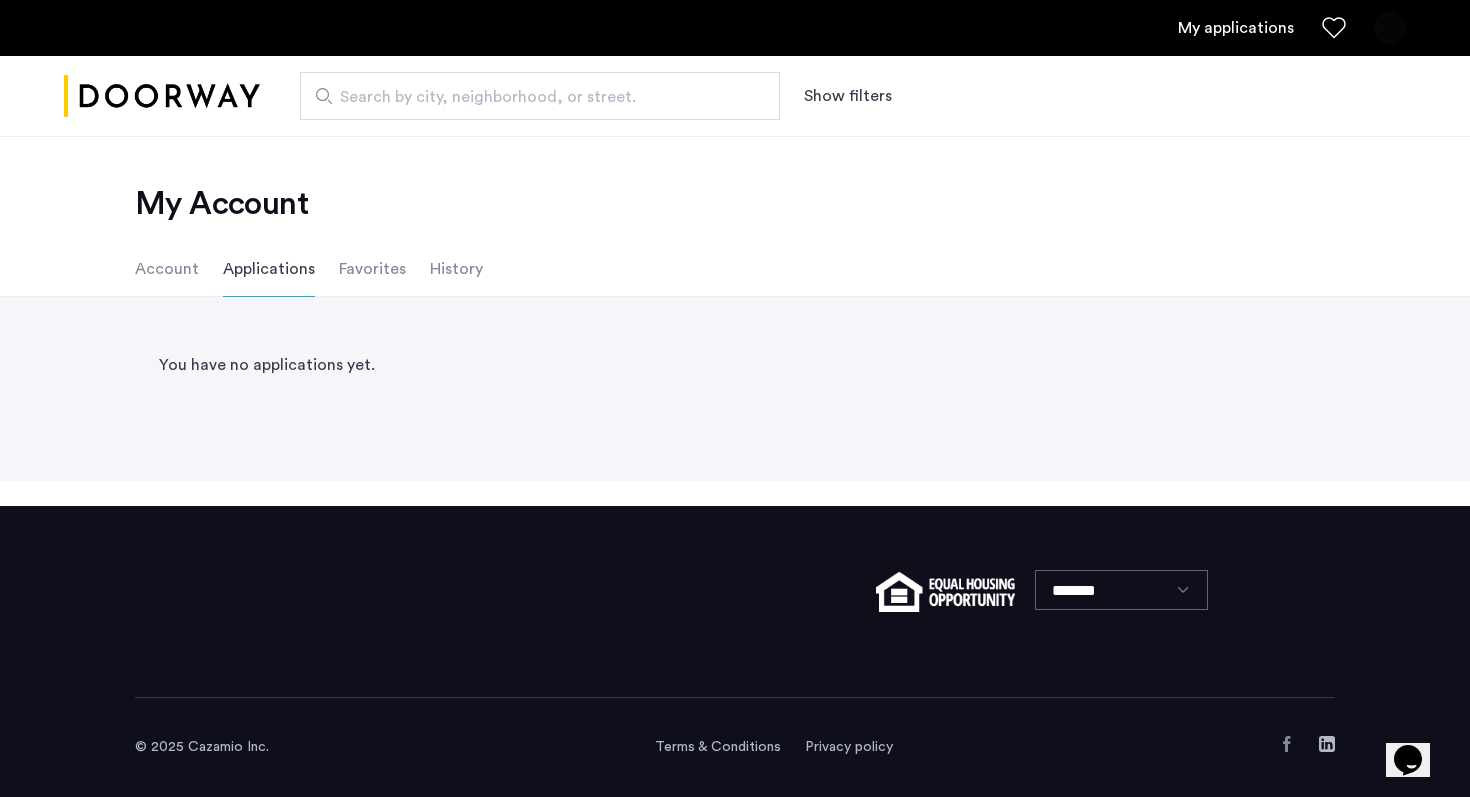 click at bounding box center [162, 96] 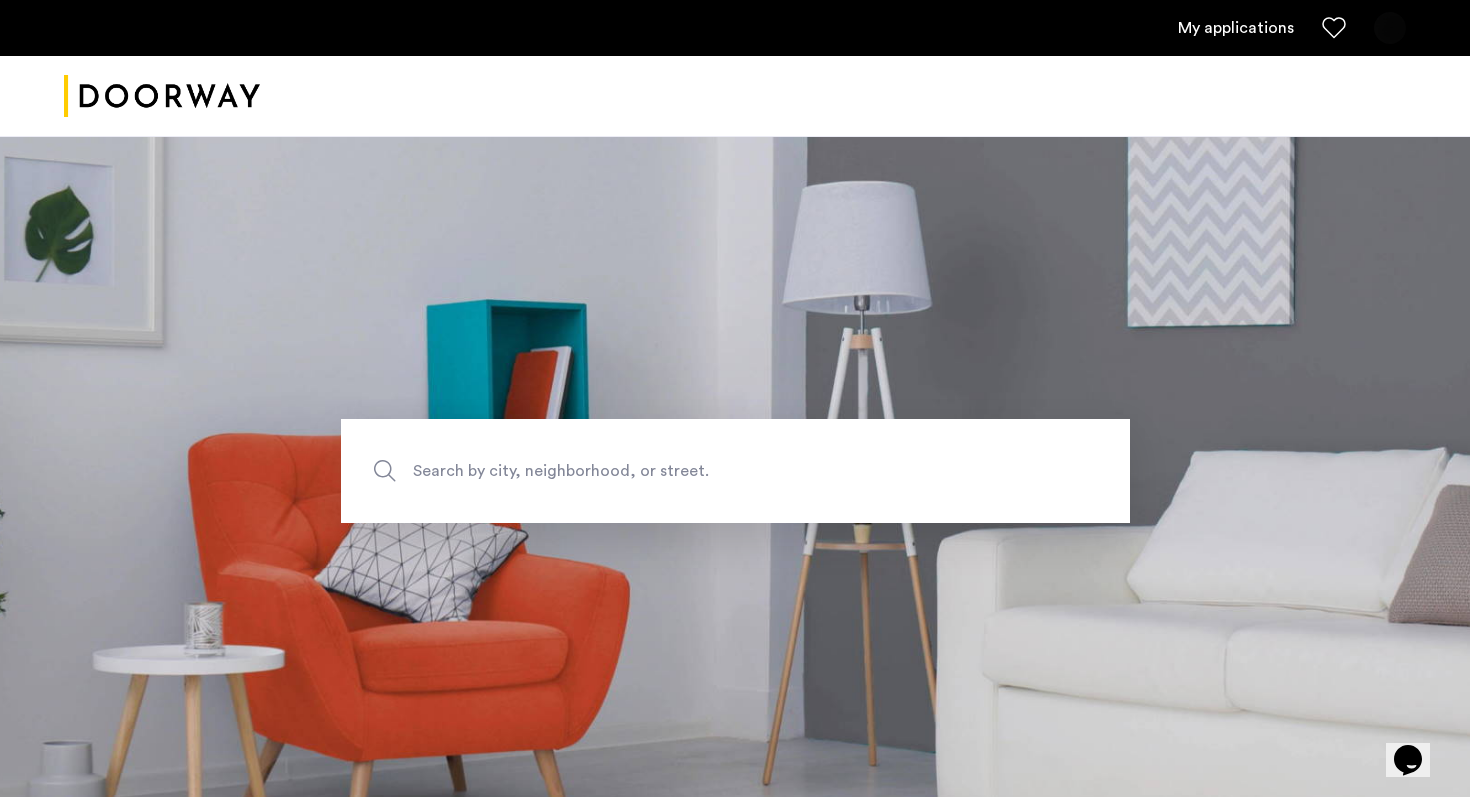 click on "My applications" at bounding box center (1236, 28) 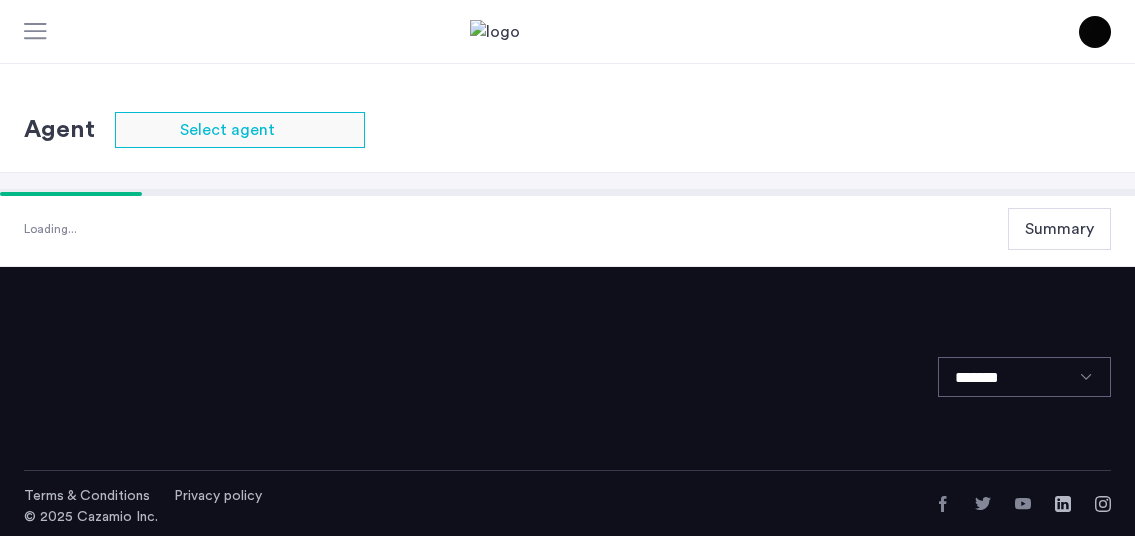 scroll, scrollTop: 0, scrollLeft: 0, axis: both 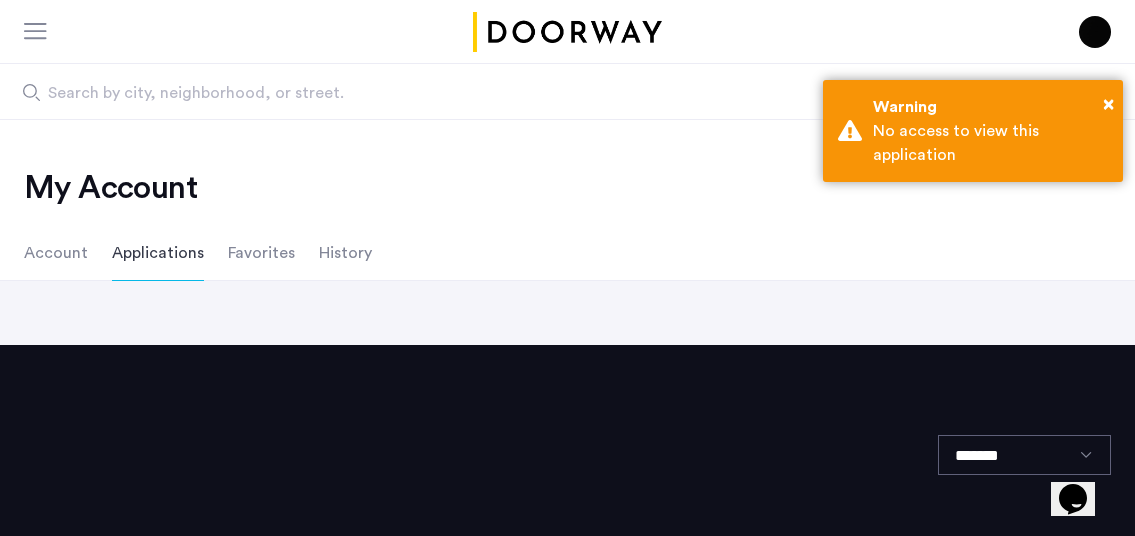 click 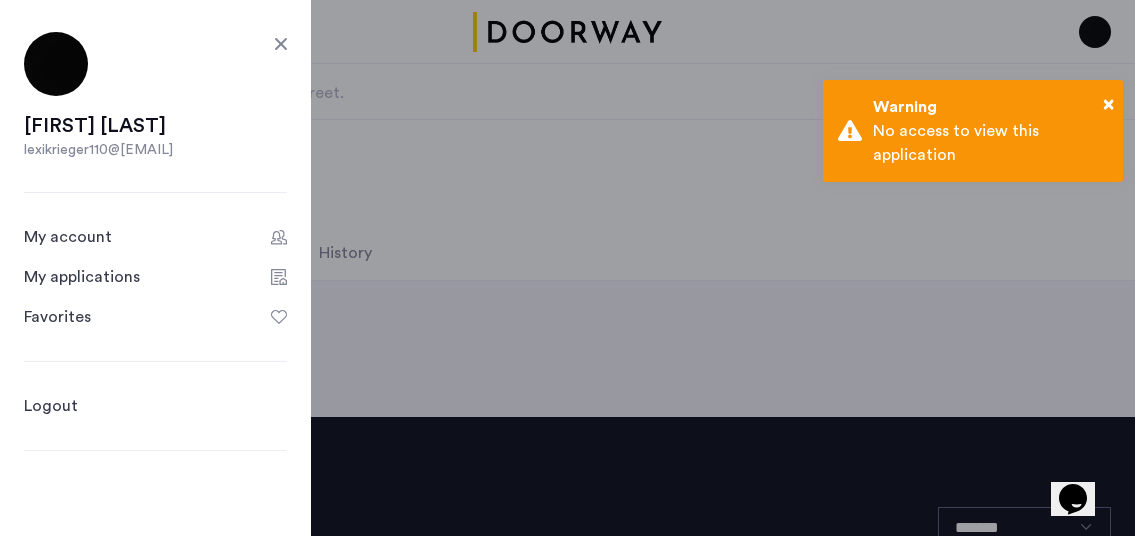 click on "Logout" 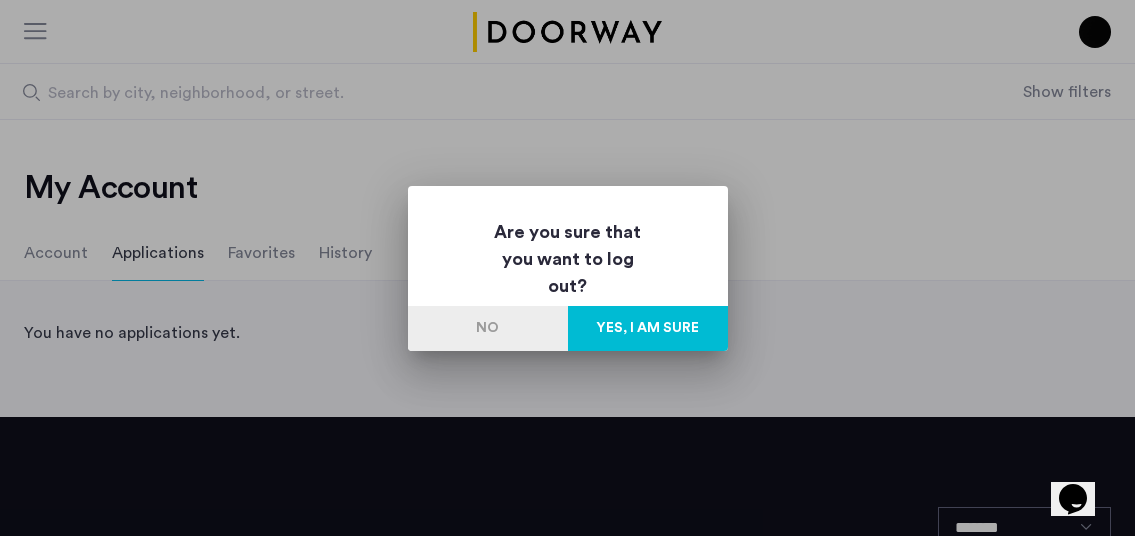 click on "Yes, I am sure" at bounding box center (648, 328) 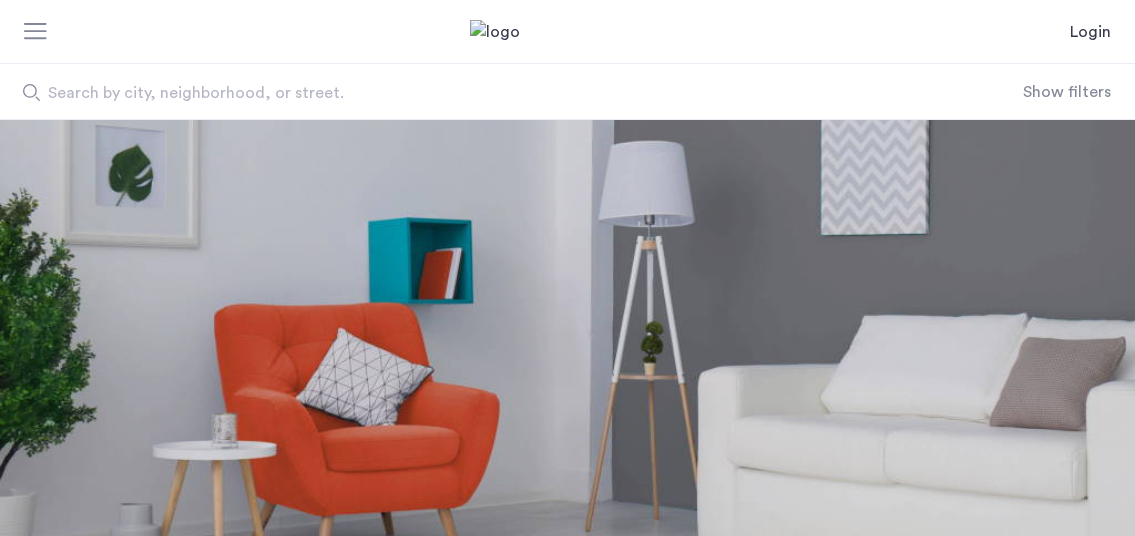 scroll, scrollTop: 0, scrollLeft: 0, axis: both 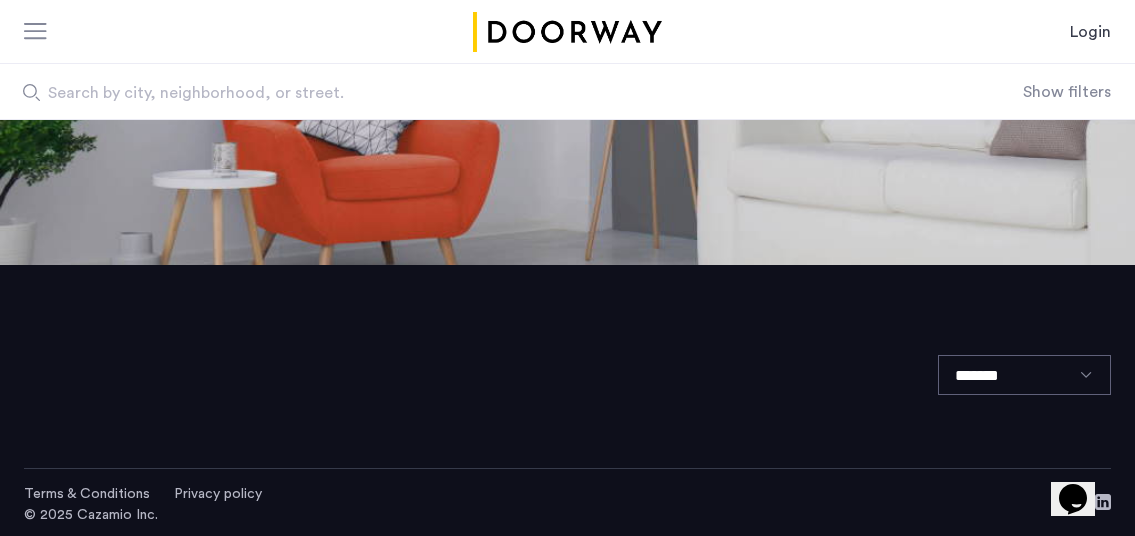 click on "Login" at bounding box center (1090, 32) 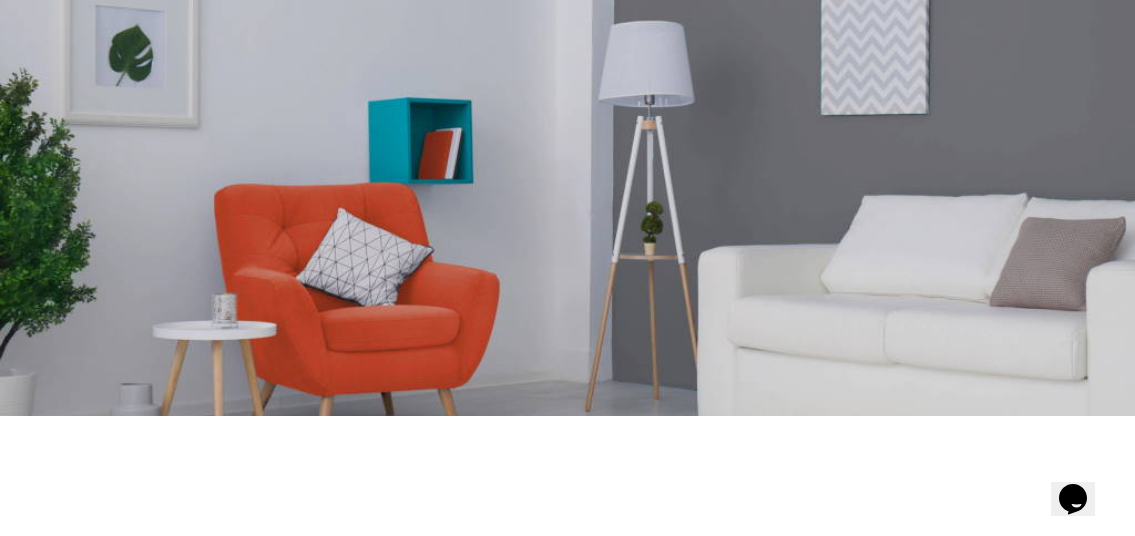 scroll, scrollTop: 0, scrollLeft: 0, axis: both 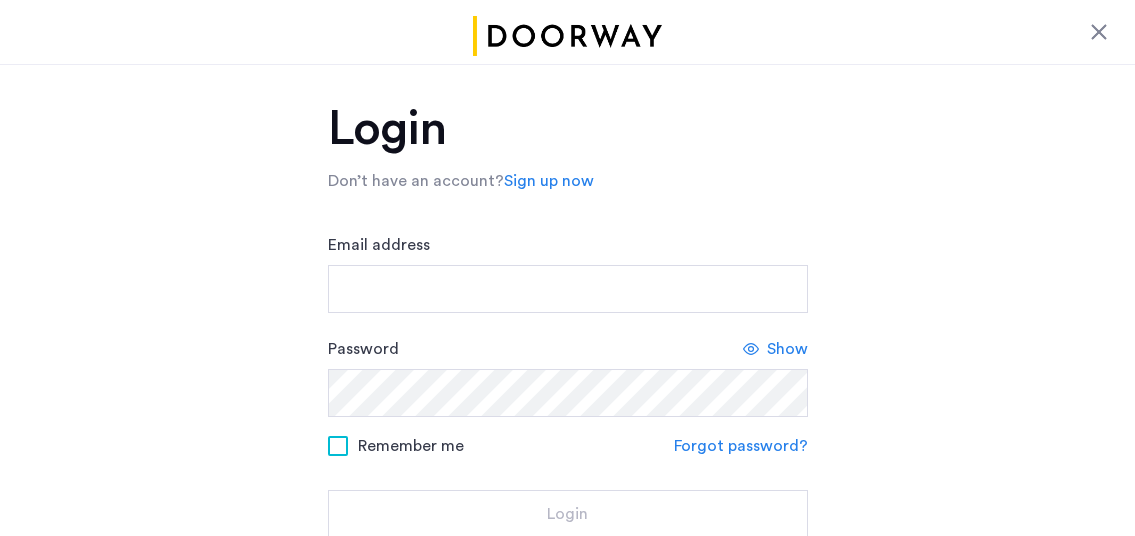 click on "Email address" 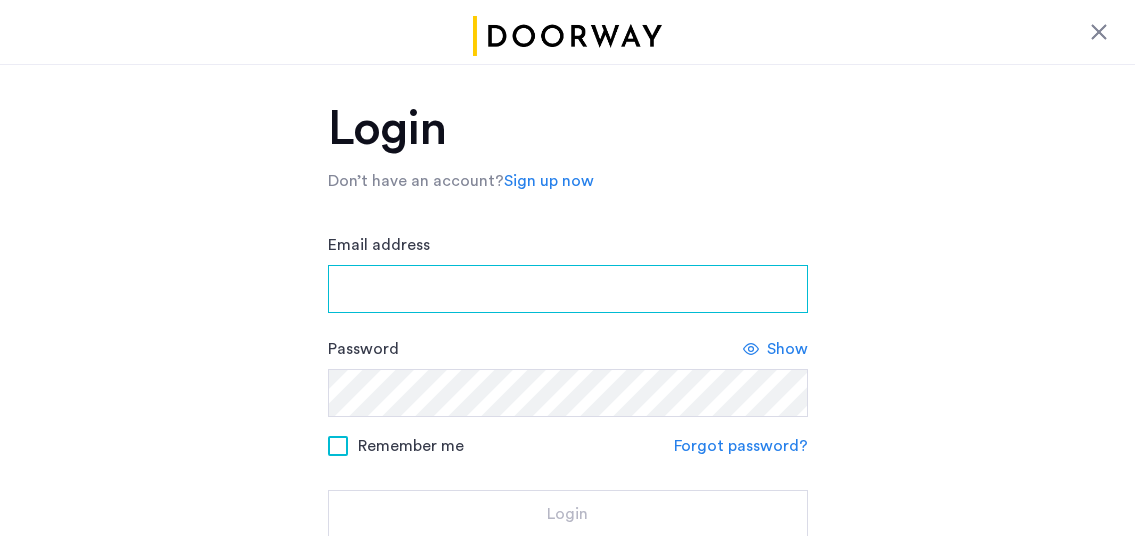 click on "Email address" at bounding box center (568, 289) 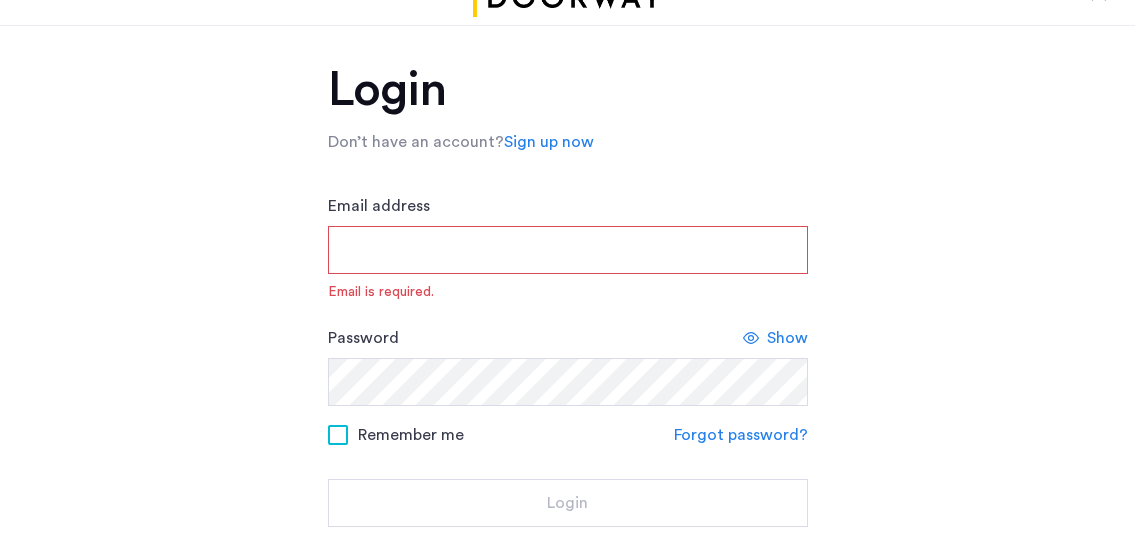 scroll, scrollTop: 81, scrollLeft: 0, axis: vertical 